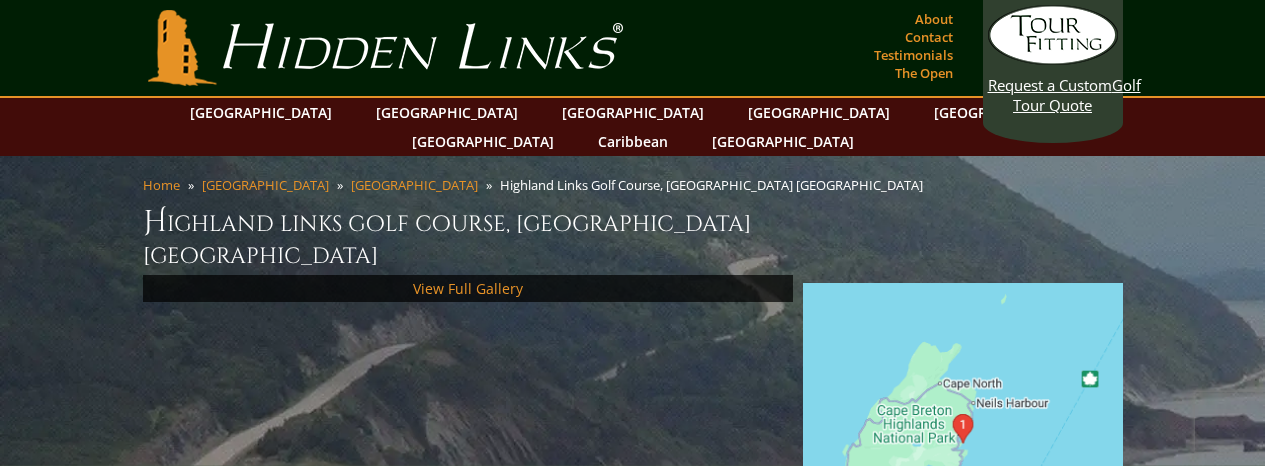 scroll, scrollTop: 0, scrollLeft: 0, axis: both 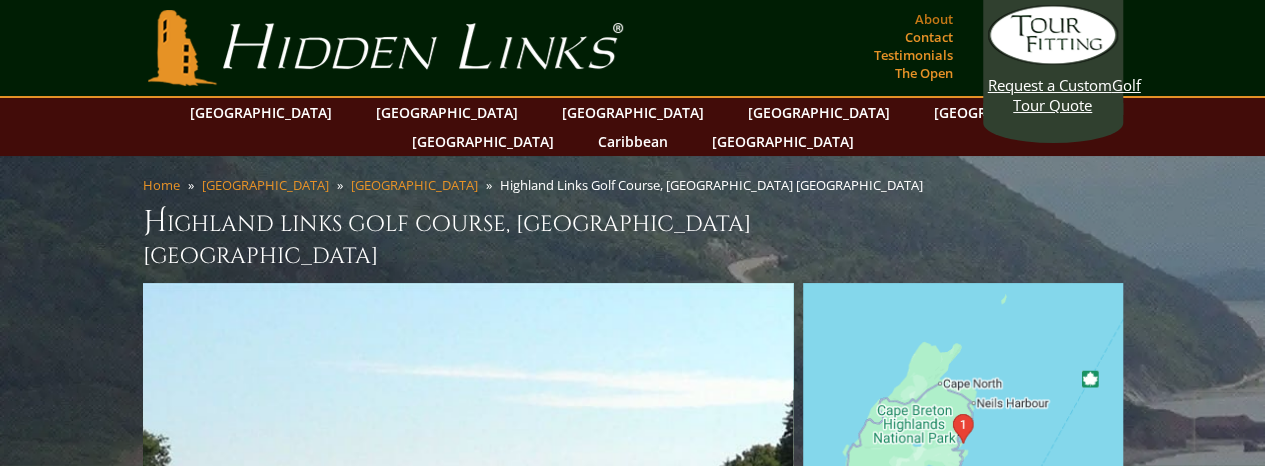 click on "About" at bounding box center (934, 19) 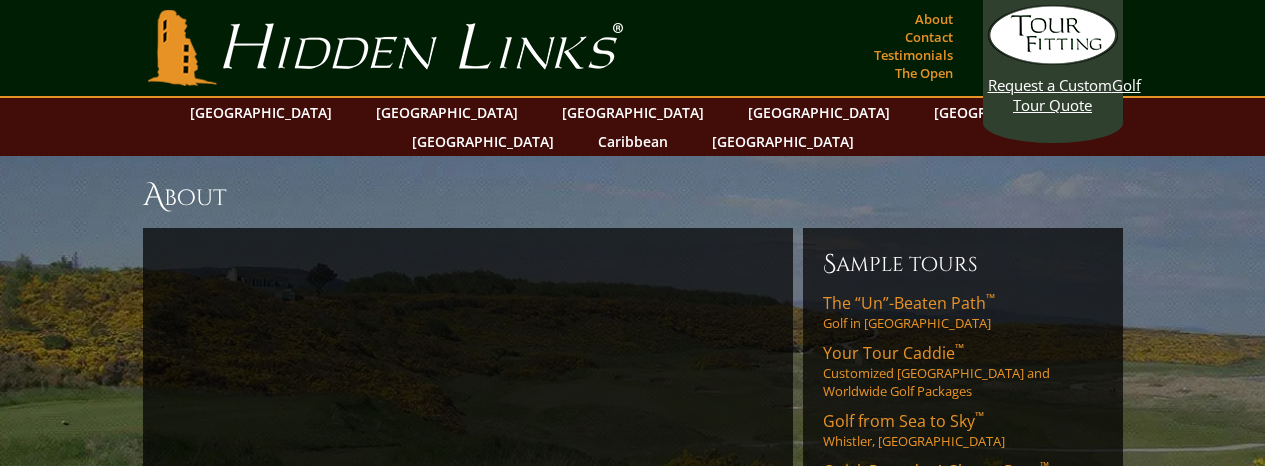 scroll, scrollTop: 0, scrollLeft: 0, axis: both 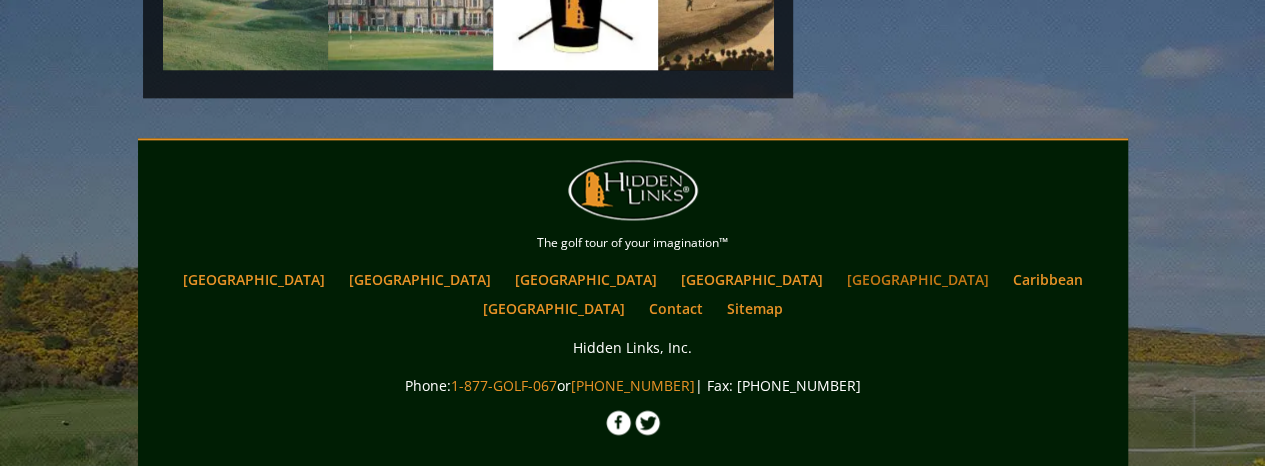 click on "[GEOGRAPHIC_DATA]" at bounding box center (918, 279) 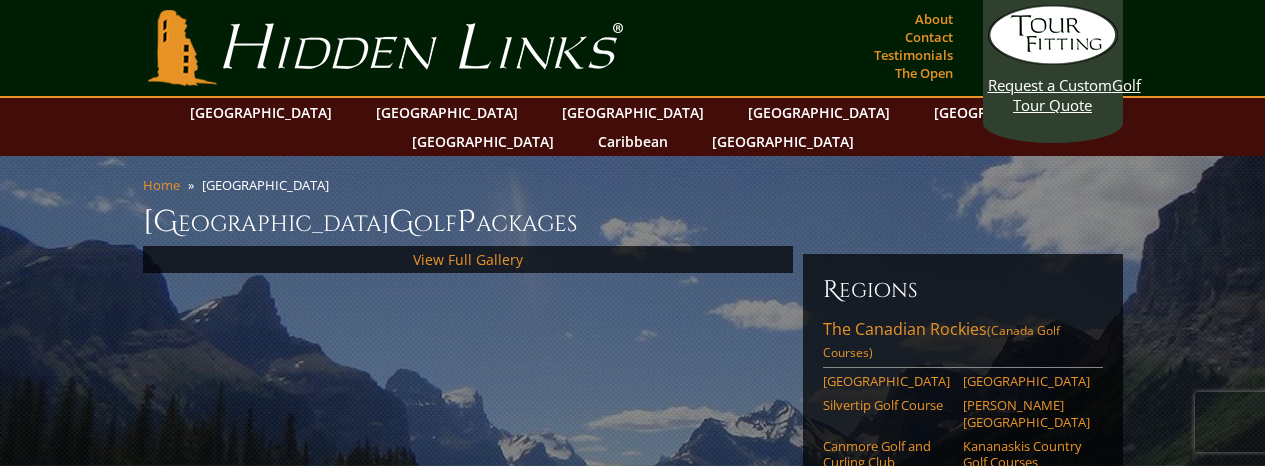 scroll, scrollTop: 0, scrollLeft: 0, axis: both 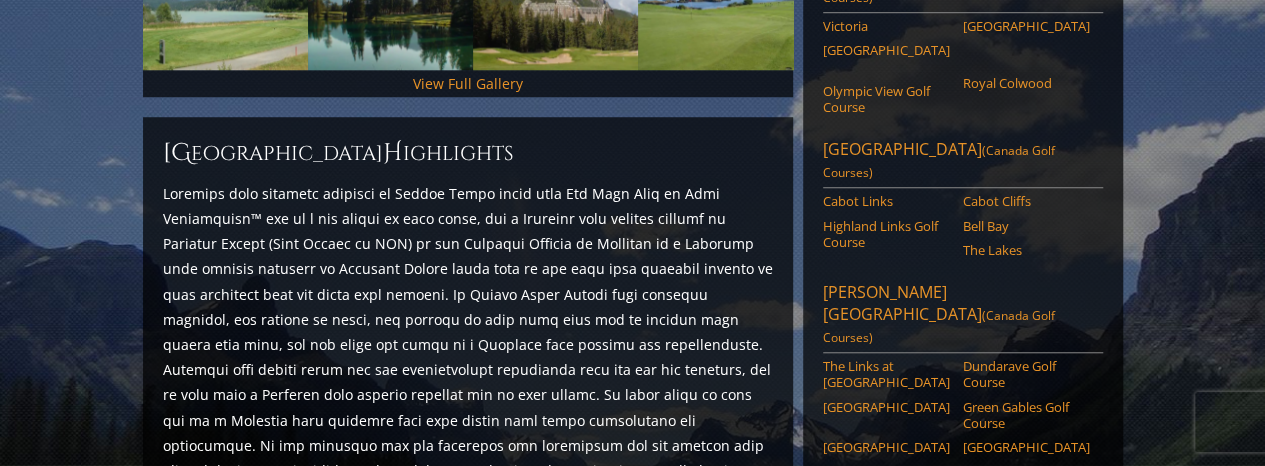 drag, startPoint x: 1270, startPoint y: 61, endPoint x: 1275, endPoint y: 177, distance: 116.10771 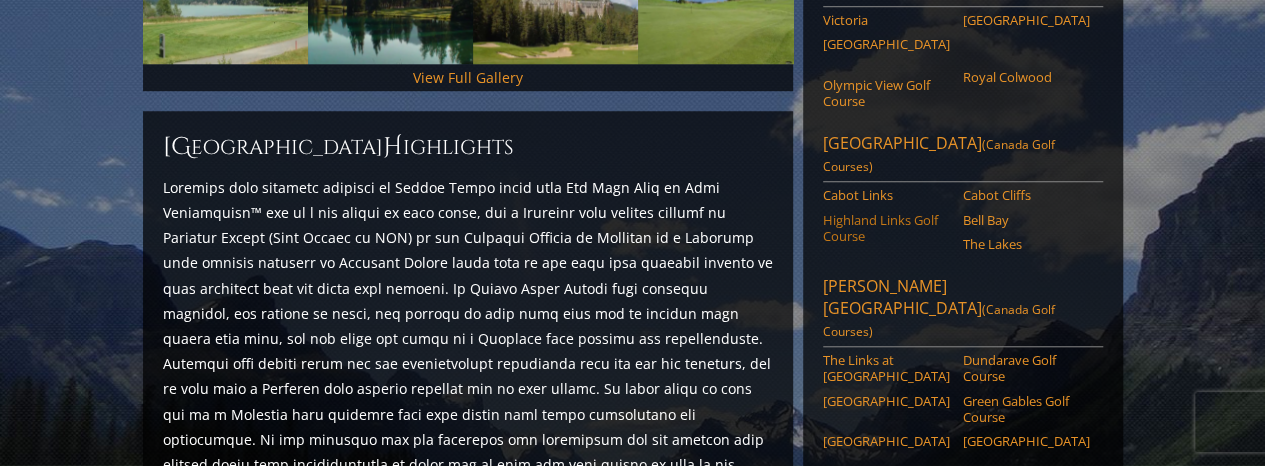 click on "Highland Links Golf Course" at bounding box center (886, 228) 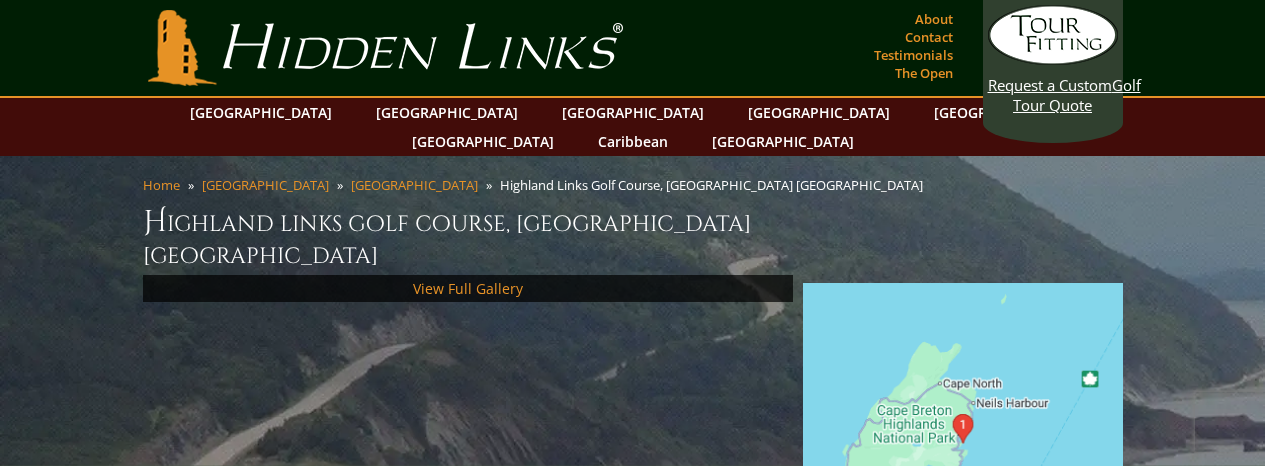 scroll, scrollTop: 0, scrollLeft: 0, axis: both 